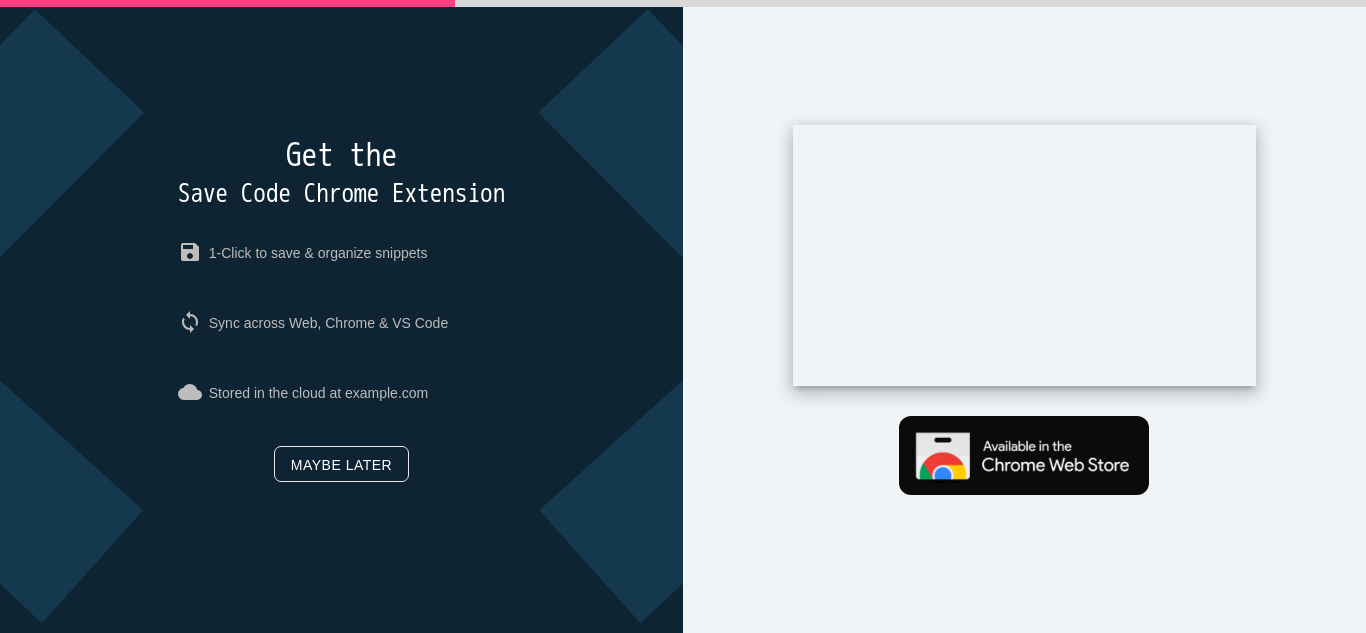 scroll, scrollTop: 0, scrollLeft: 0, axis: both 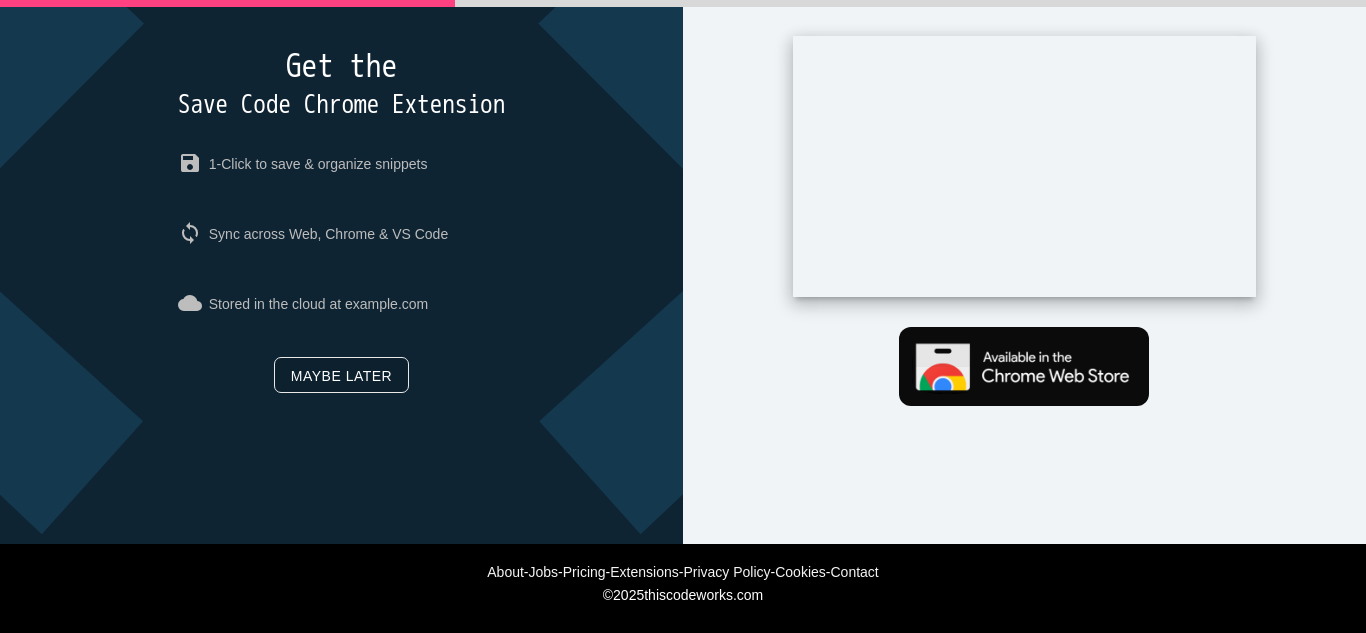 click on "Maybe later" at bounding box center [341, 375] 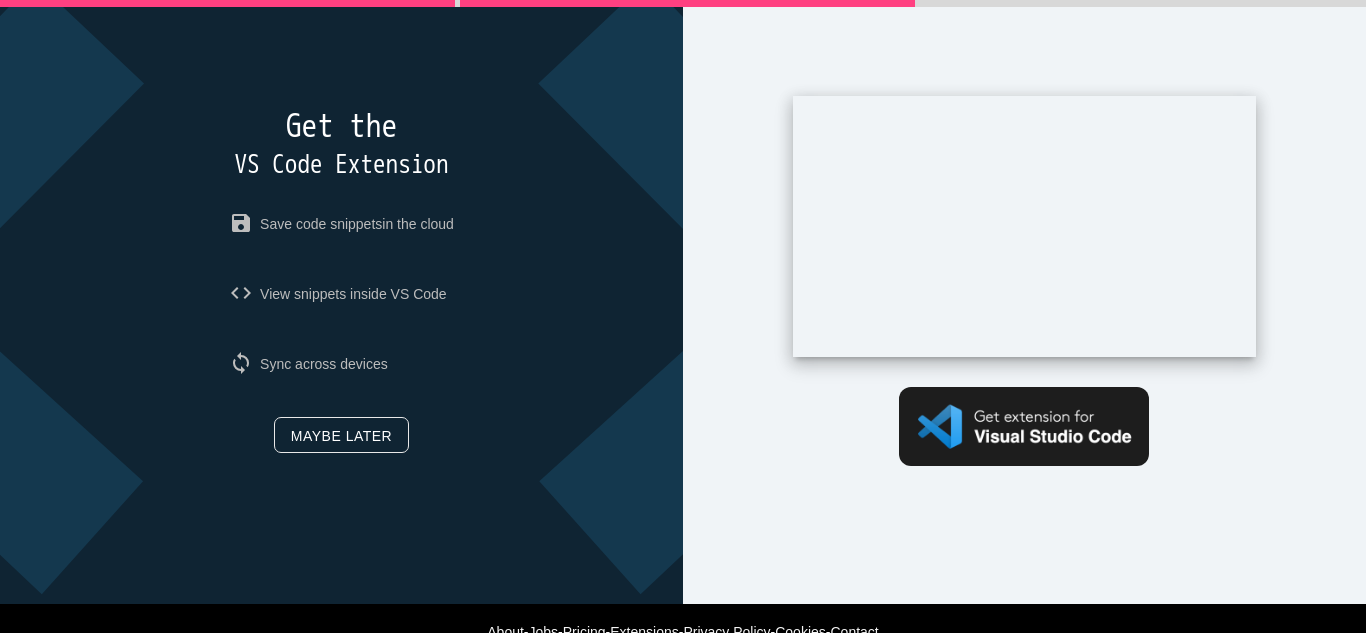 scroll, scrollTop: 0, scrollLeft: 0, axis: both 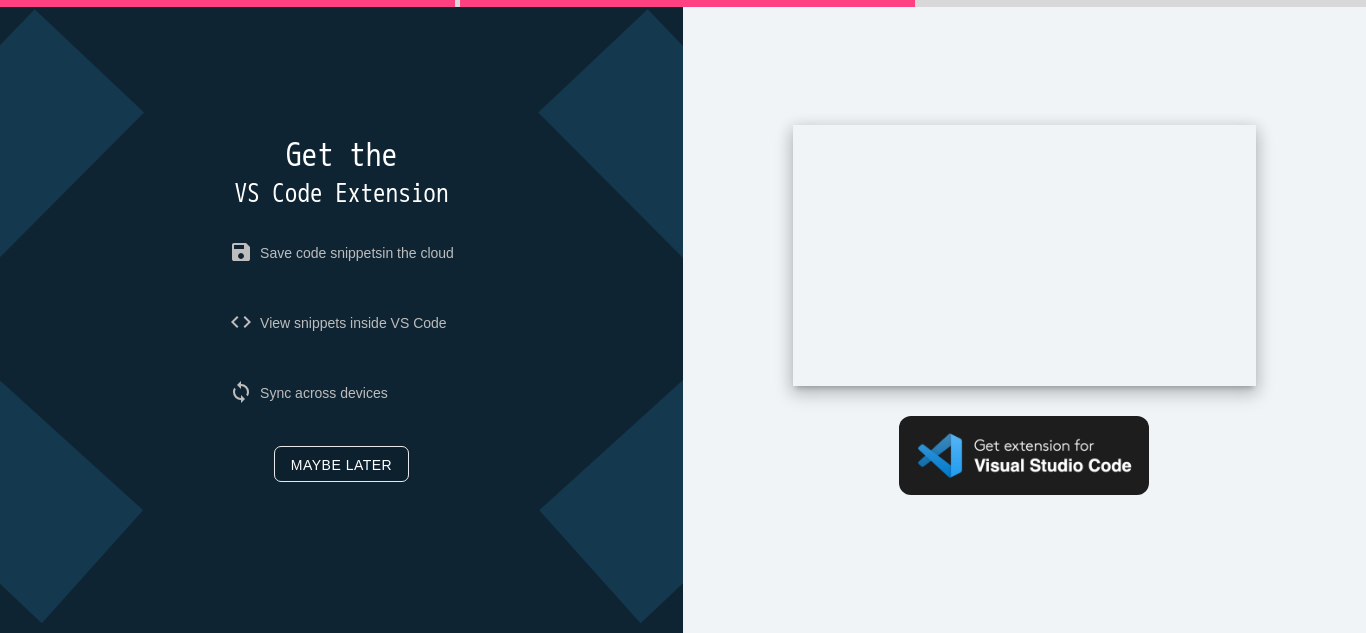 click on "Maybe later" at bounding box center (341, 464) 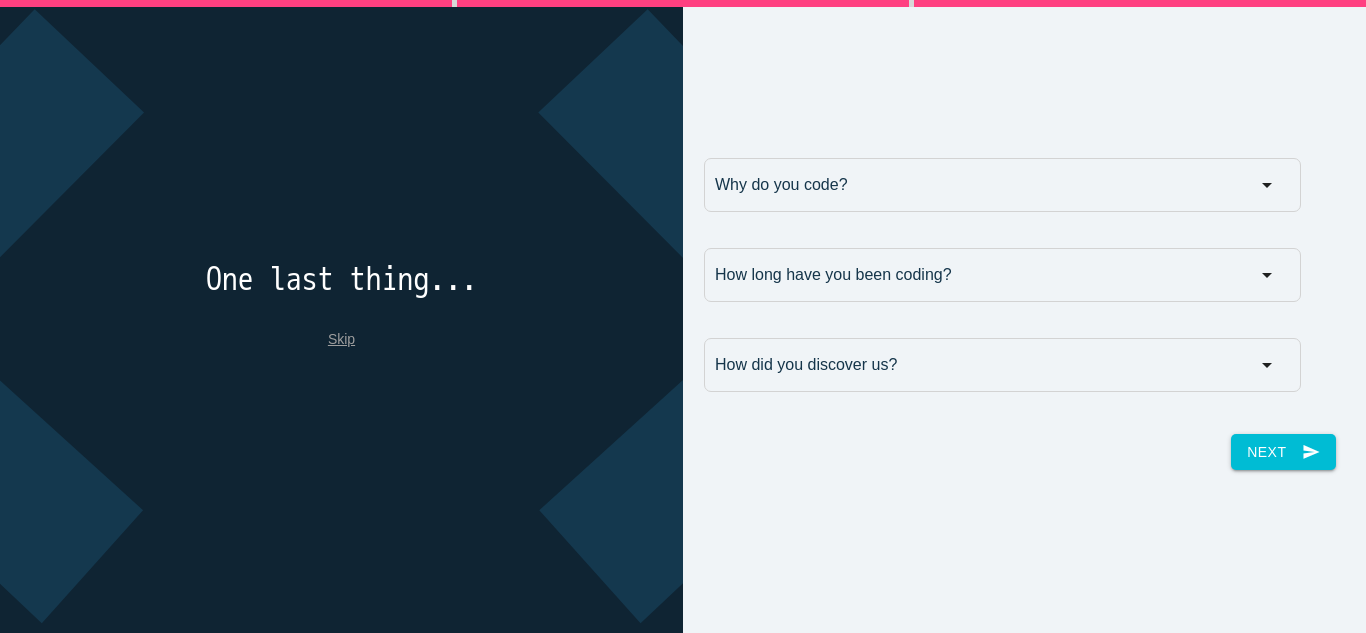 click on "Why do you code? Why do you code? For work For school For fun
Why do you code?
For work
For school
For fun" at bounding box center [992, 189] 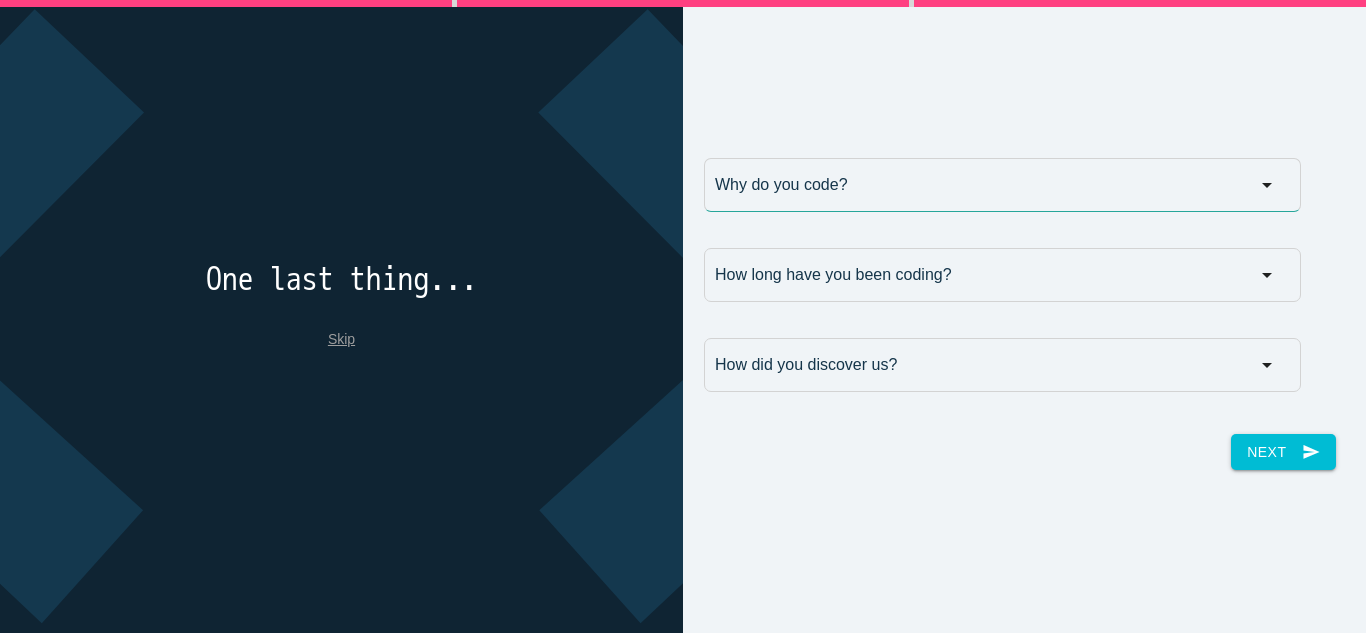 click on "Why do you code?" at bounding box center (1002, 185) 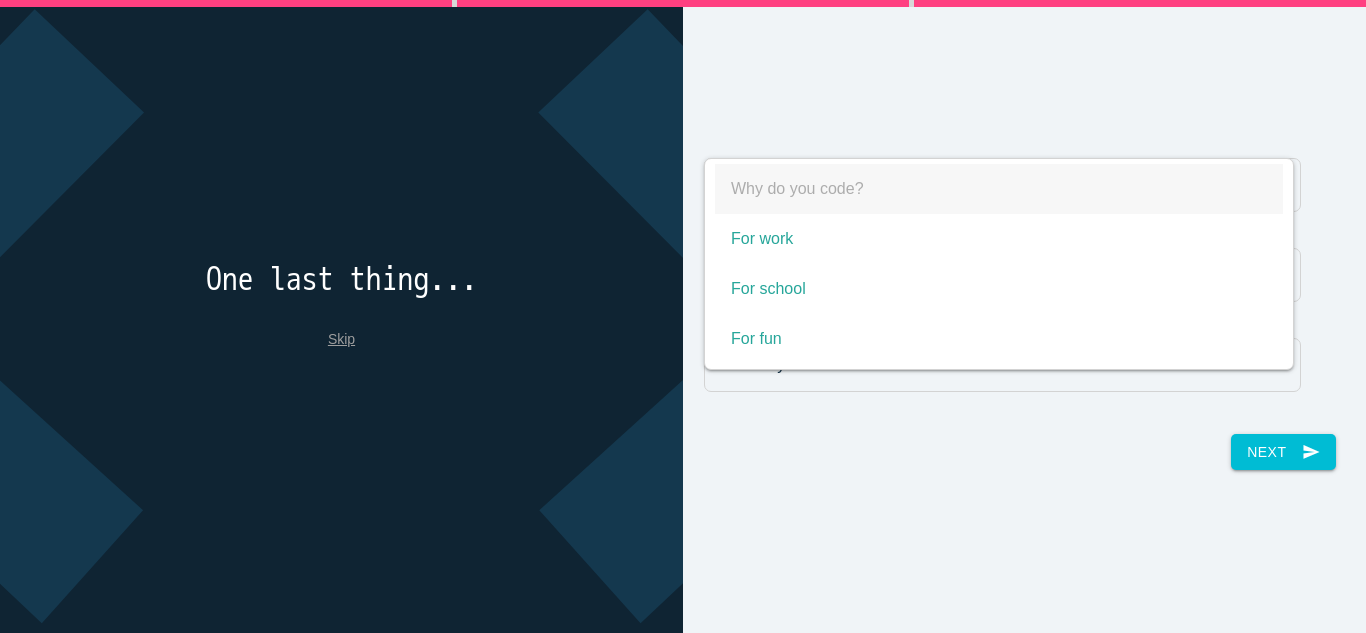click on "One last thing...
Skip" at bounding box center (341, 315) 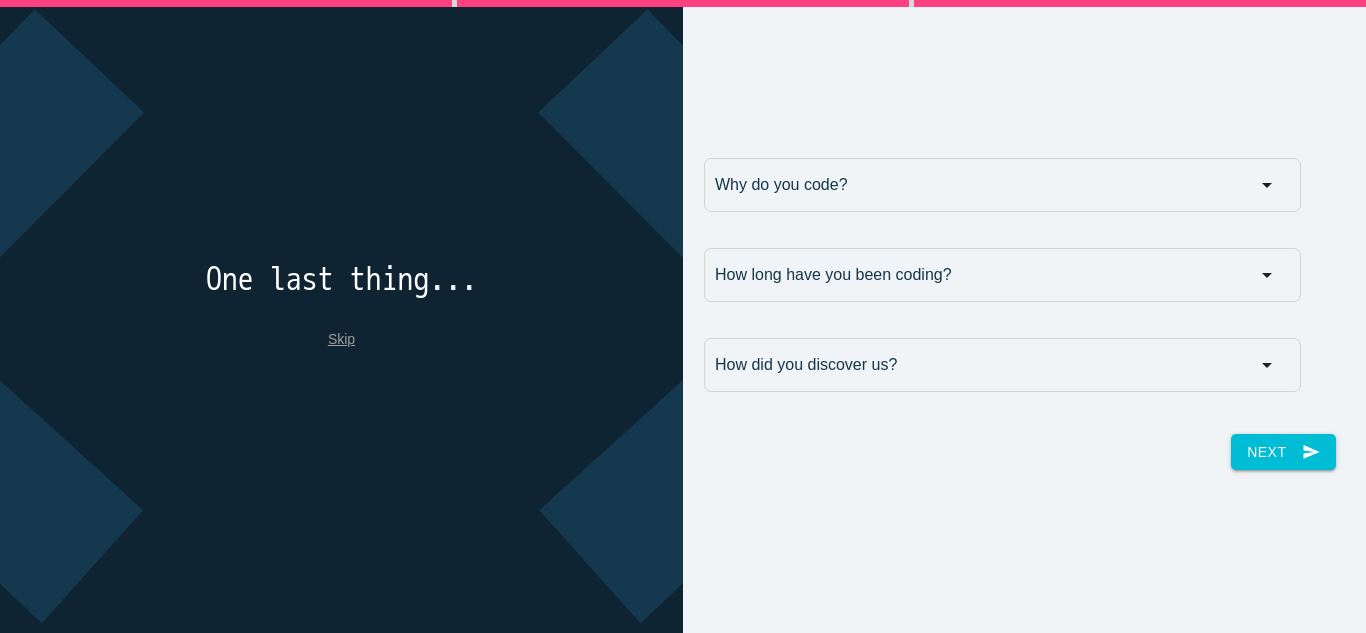 click on "Skip" at bounding box center (341, 339) 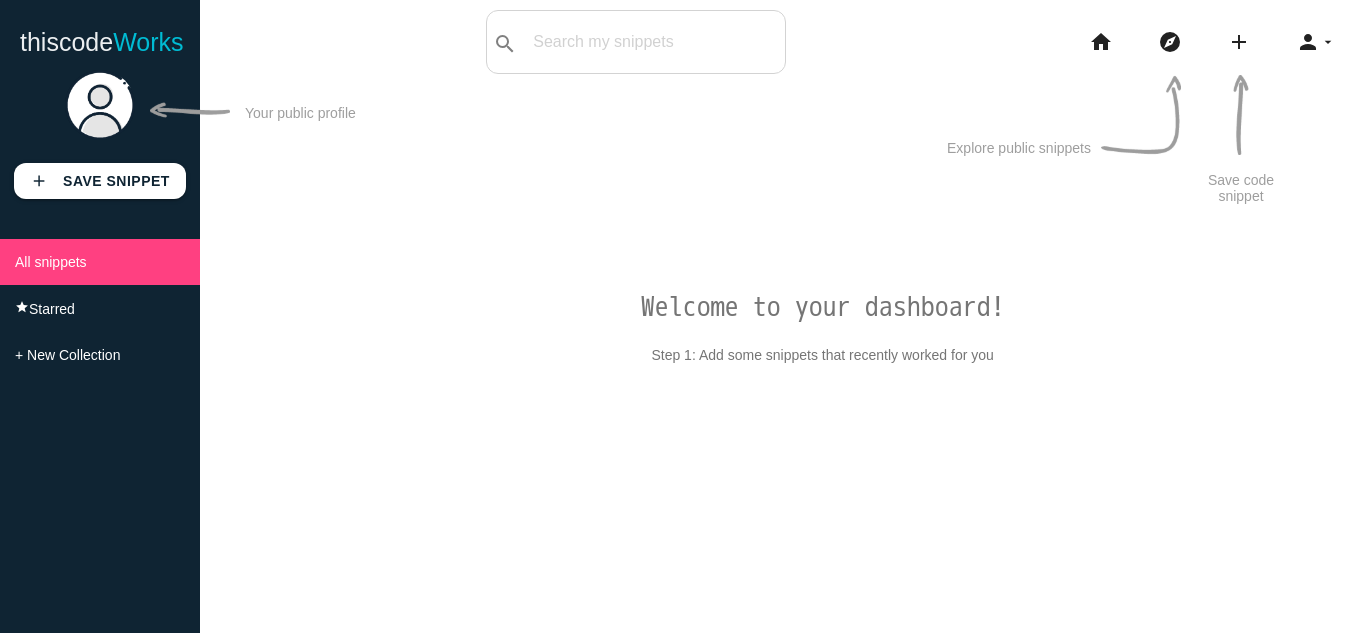 scroll, scrollTop: 0, scrollLeft: 0, axis: both 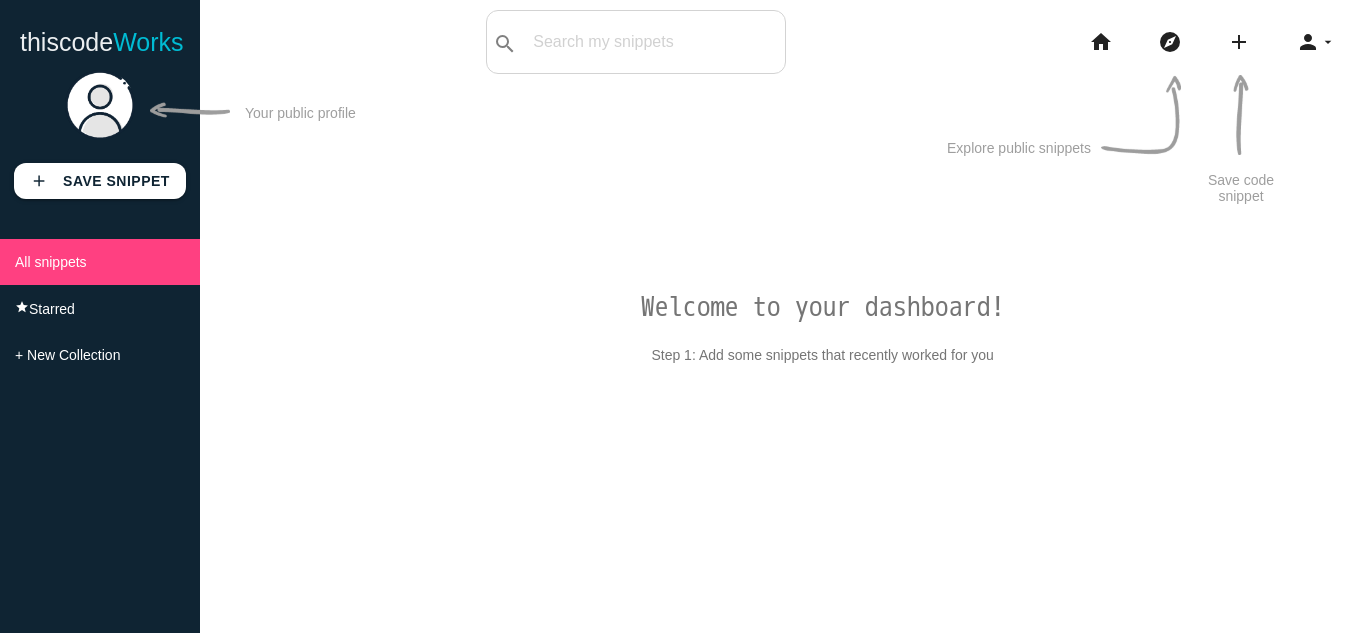 click on "add
code Snippet
link Link" at bounding box center (1246, 42) 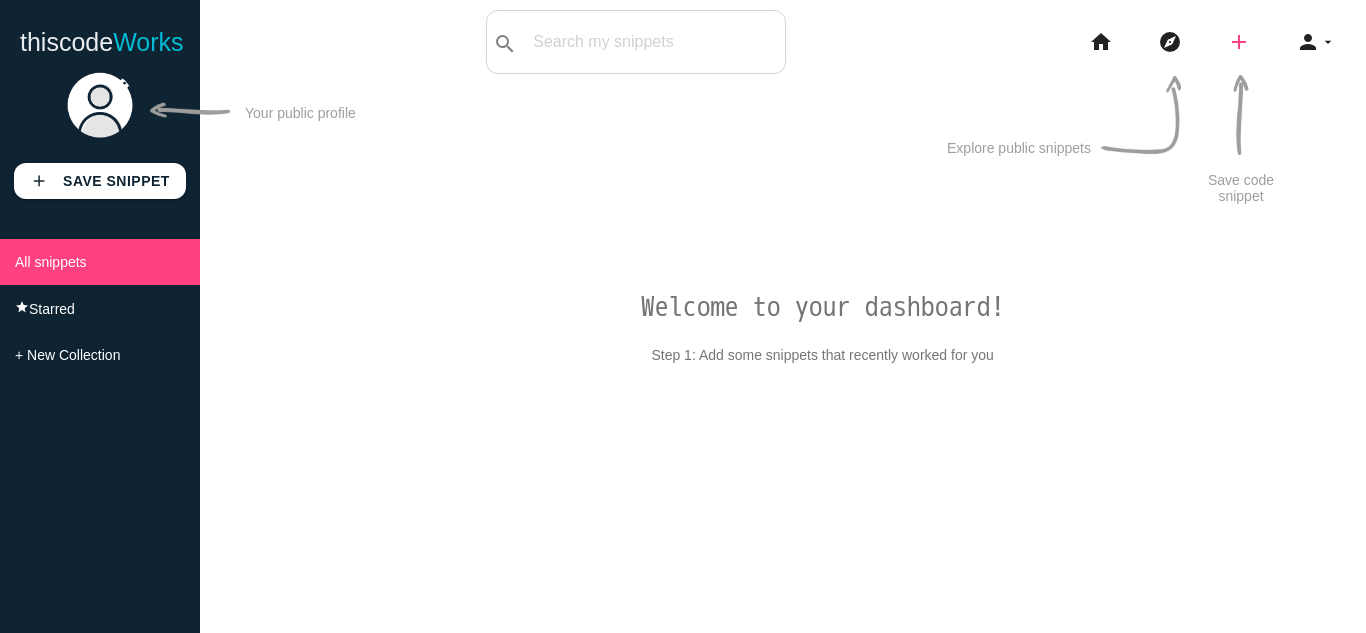 click on "add" at bounding box center [1239, 42] 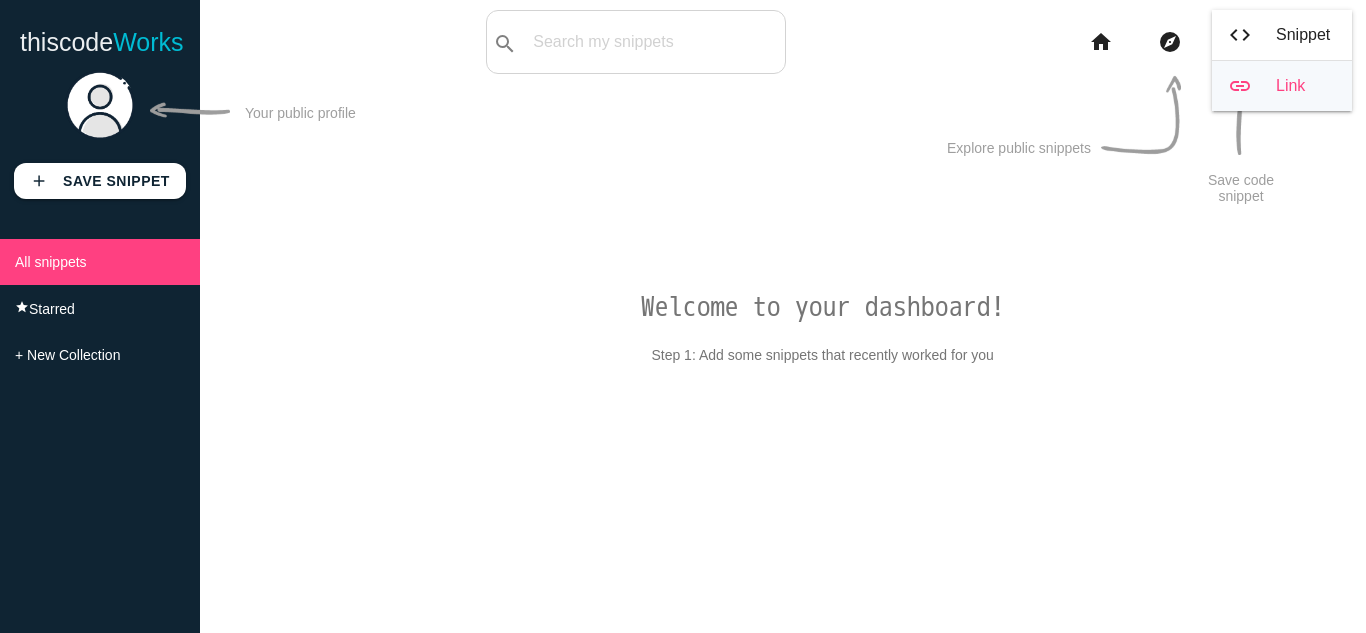 click on "link Link" at bounding box center [1282, 86] 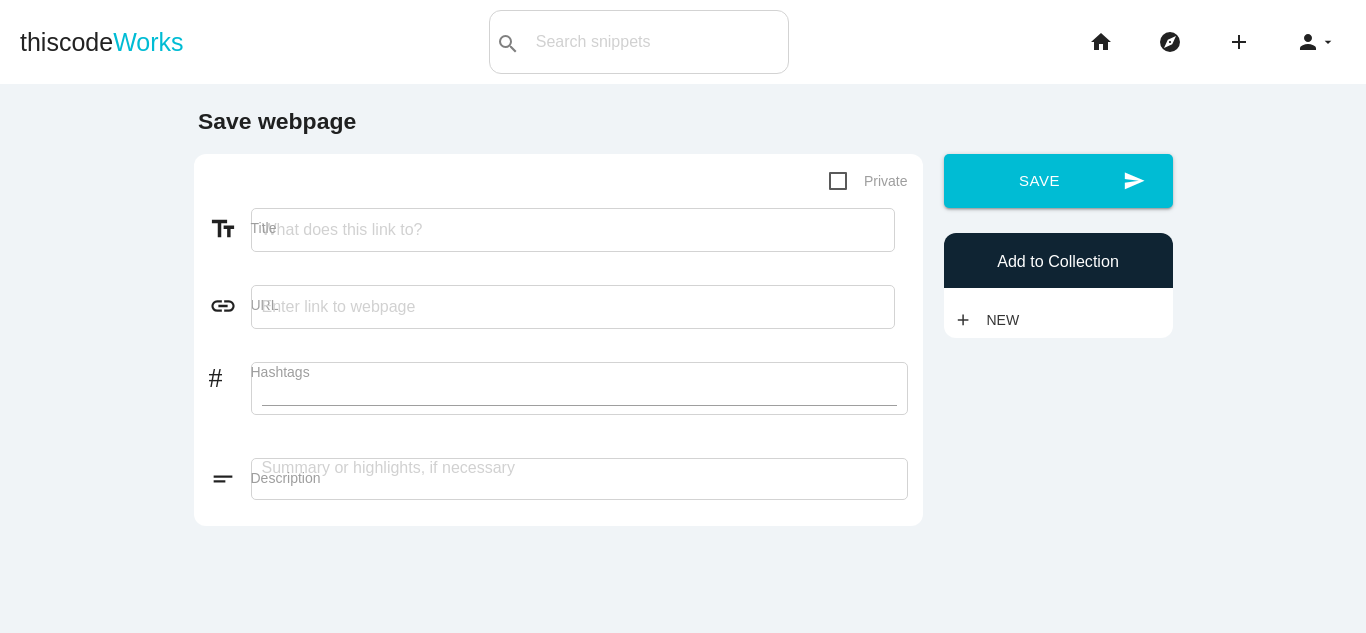 scroll, scrollTop: 0, scrollLeft: 0, axis: both 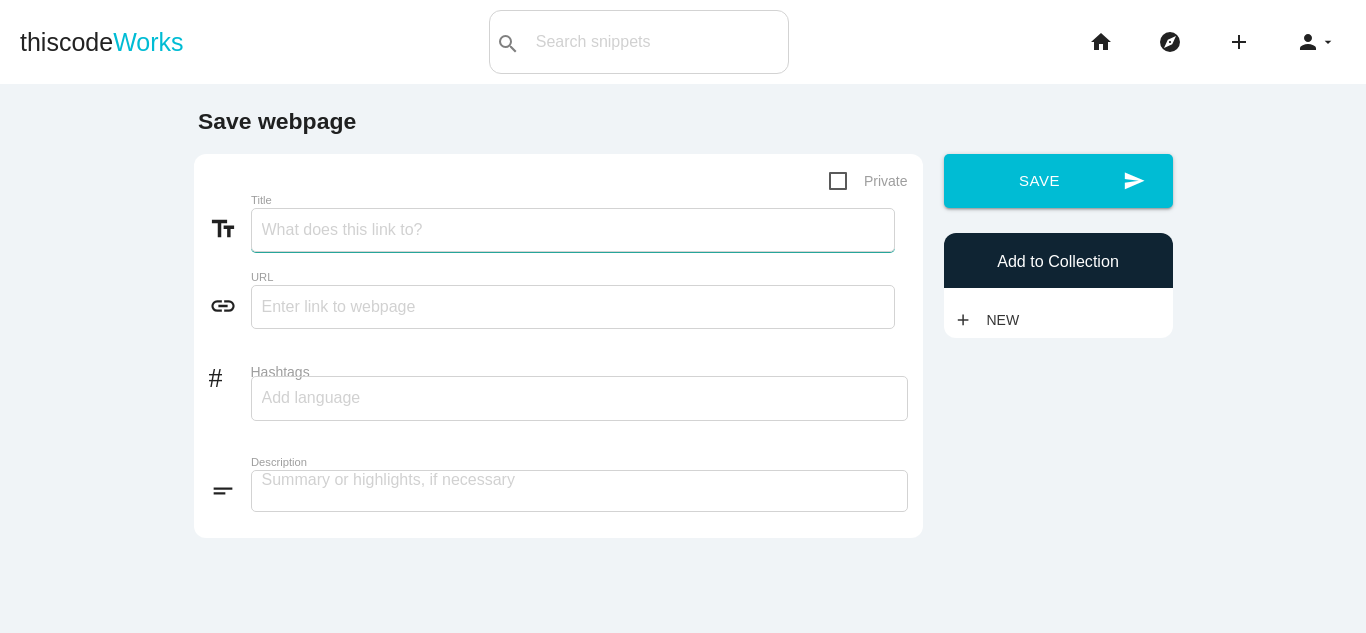 click on "Title" at bounding box center [573, 230] 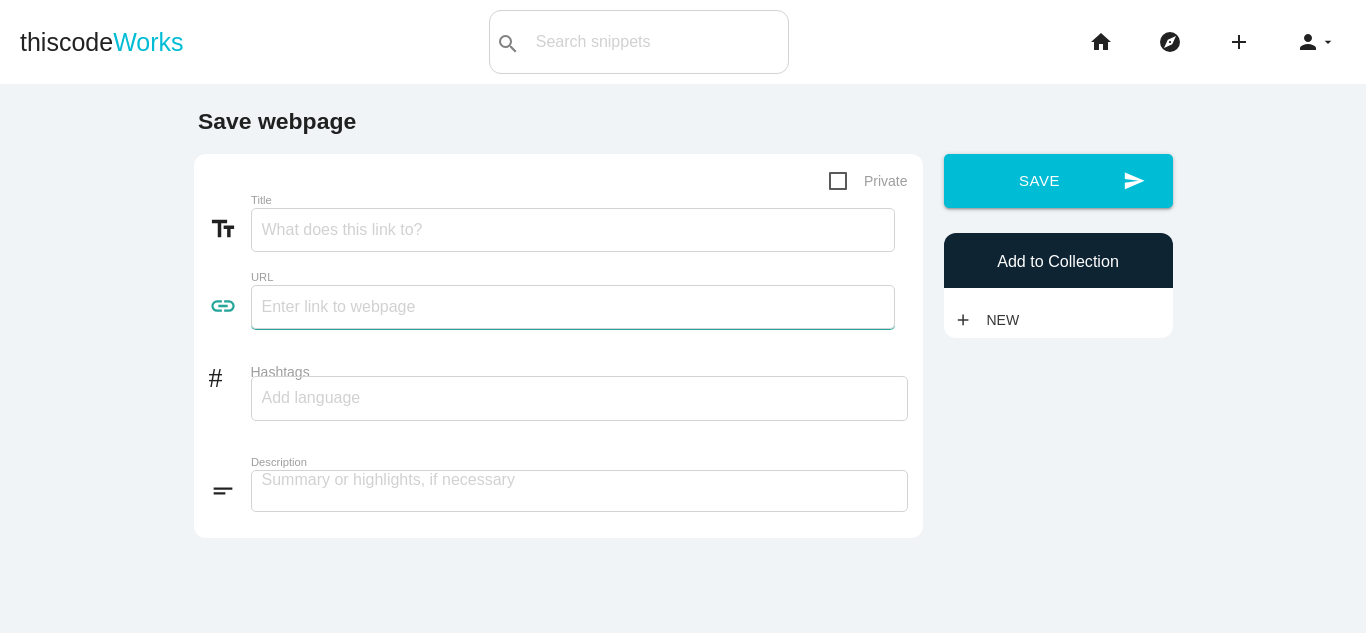 click at bounding box center (573, 307) 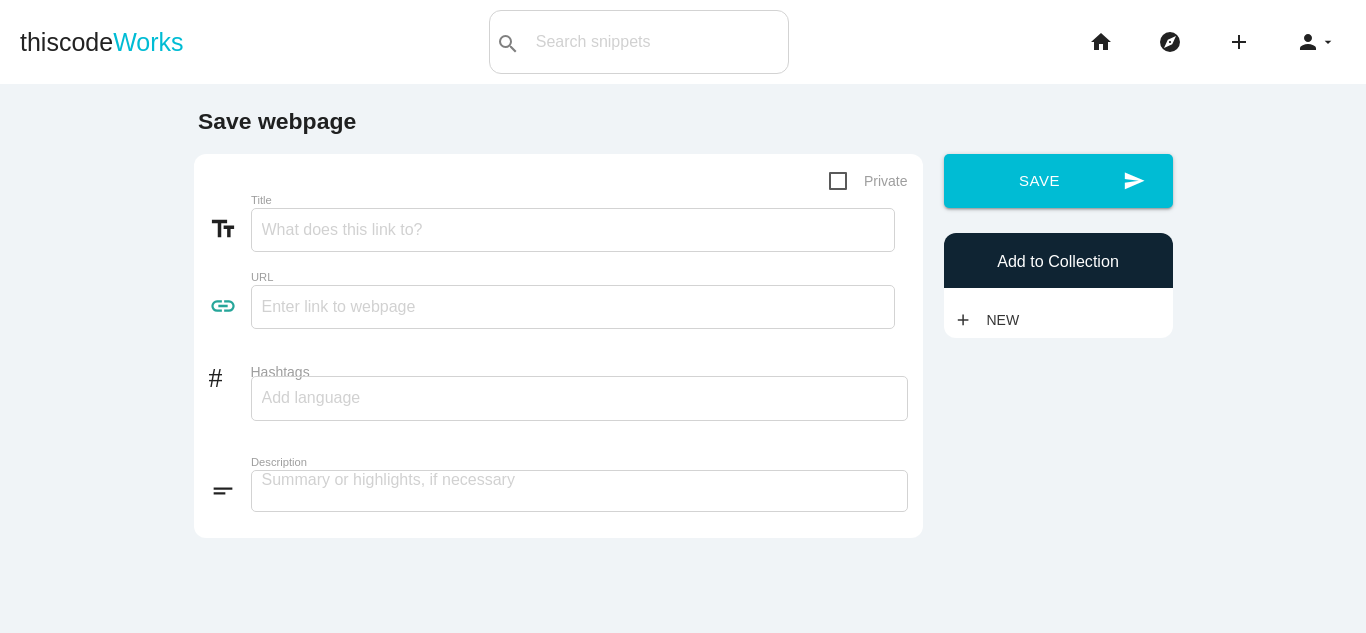 click on "Hashtags" at bounding box center (579, 372) 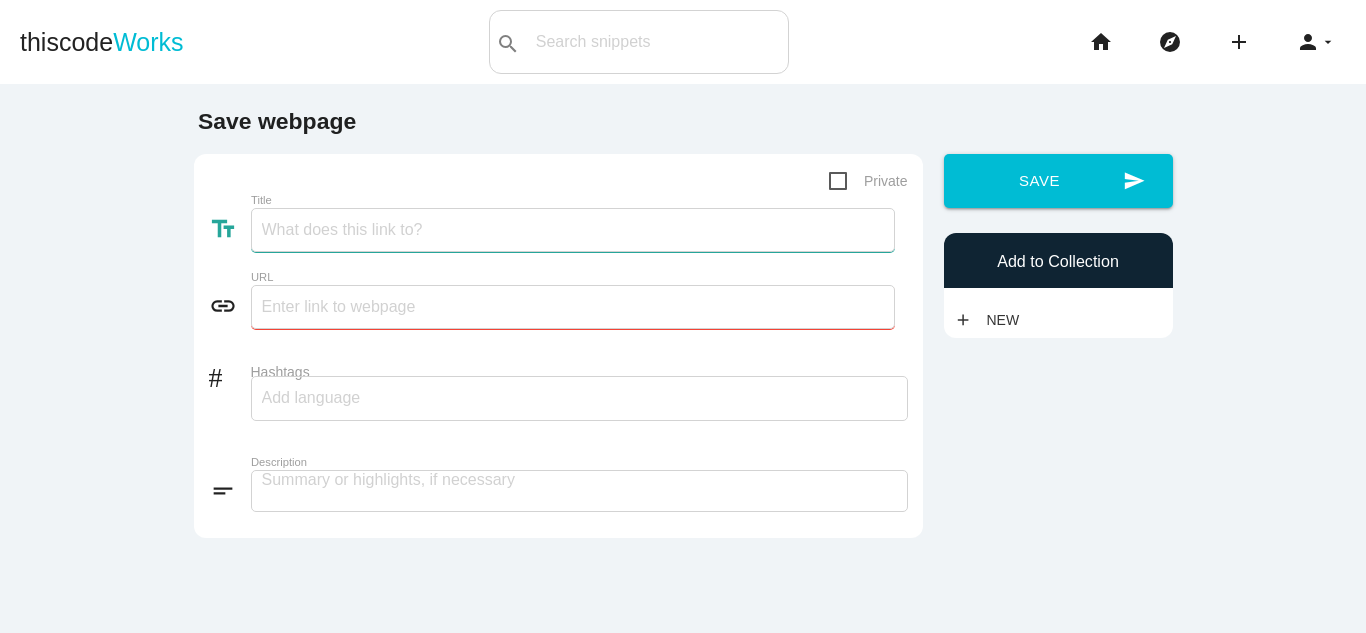 click on "Title" at bounding box center (573, 230) 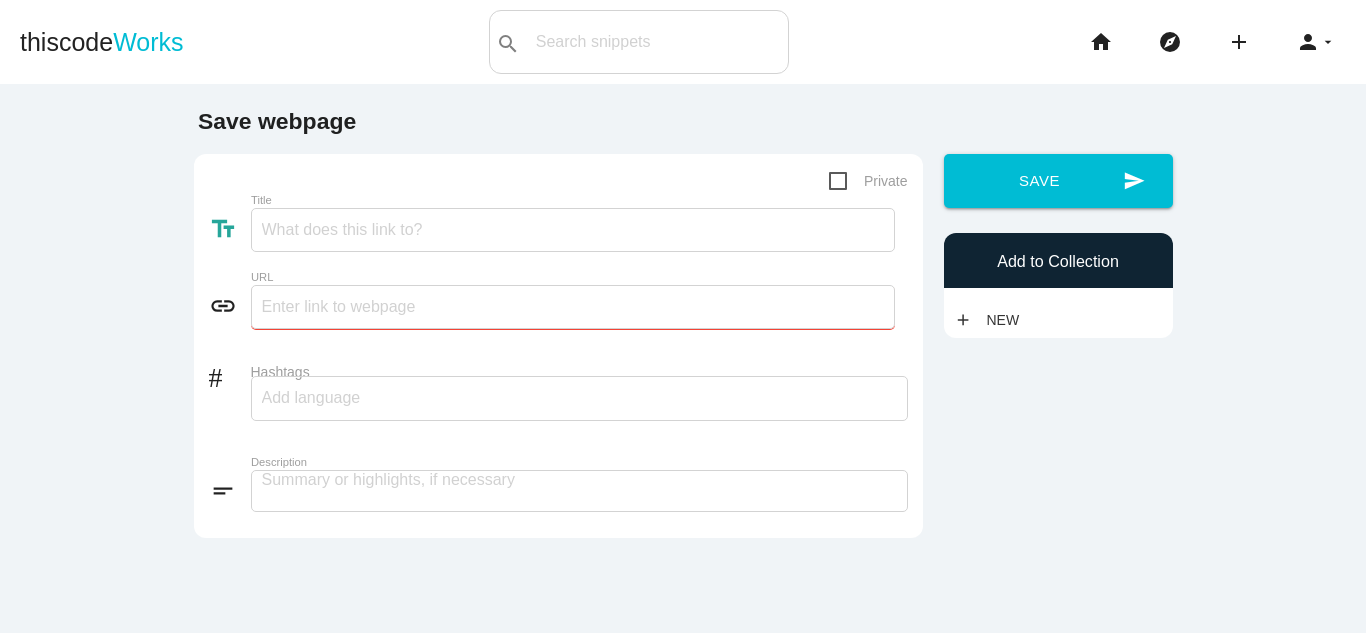 click at bounding box center (573, 307) 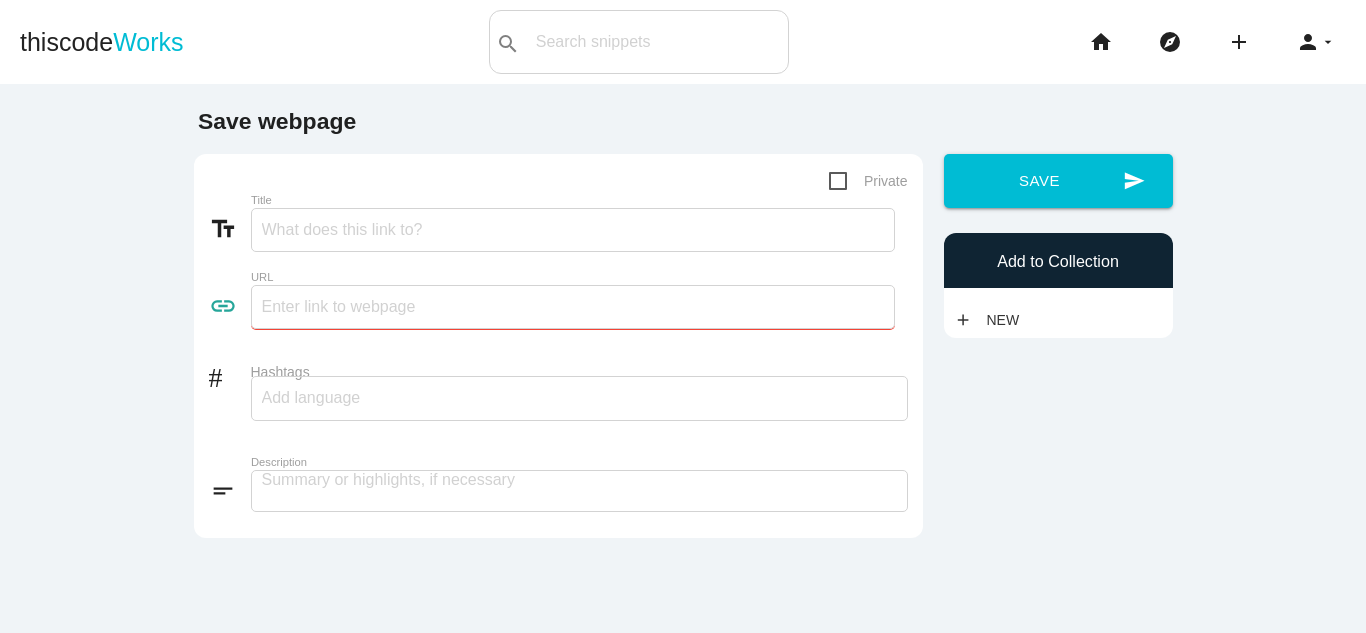 click on "text_fields
Title" at bounding box center [558, 234] 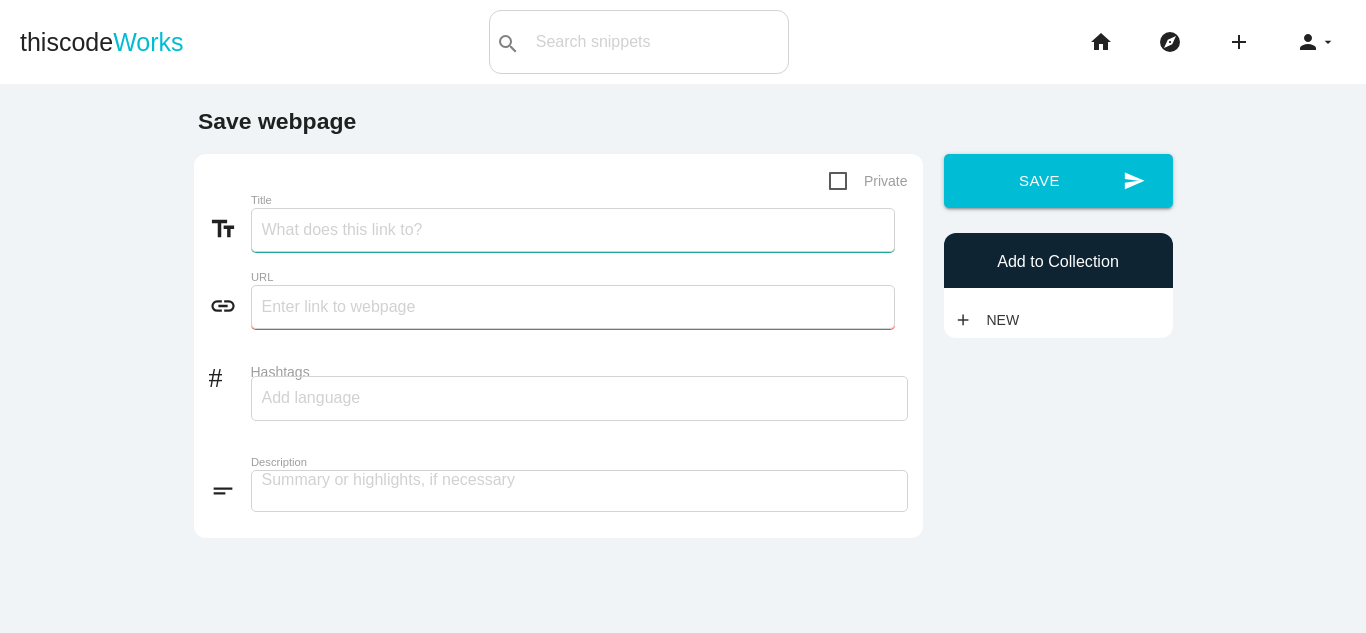 click on "Title" at bounding box center (573, 230) 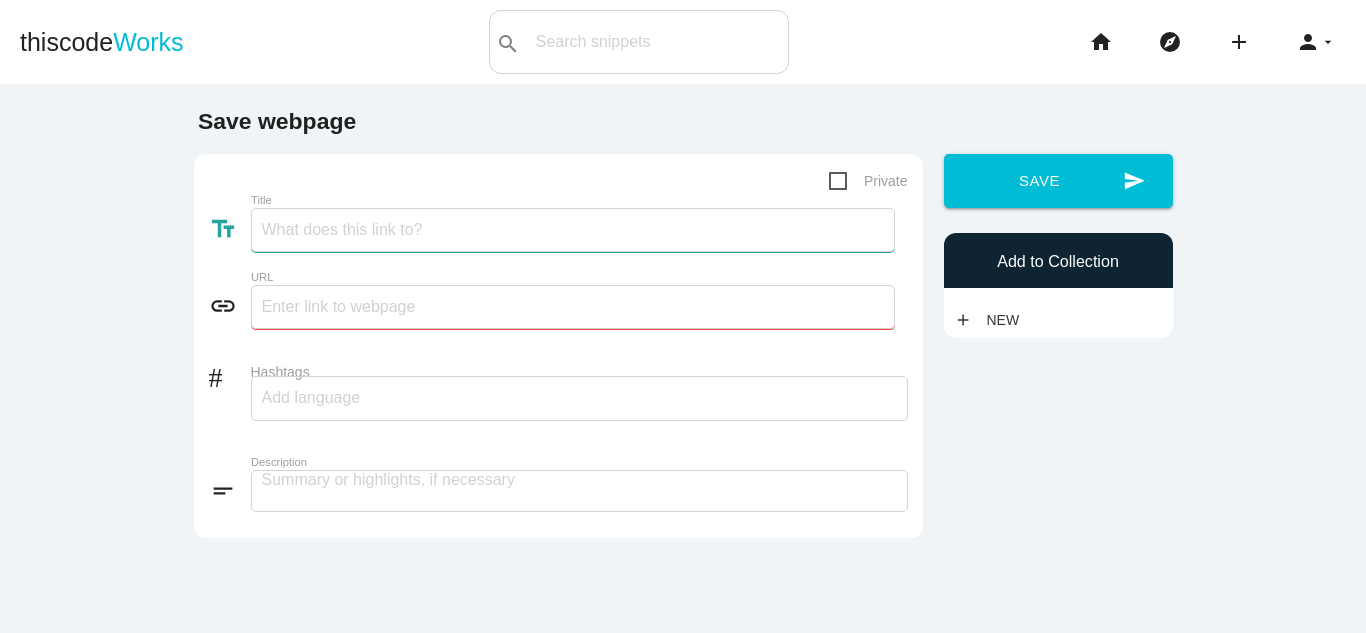 click on "Title" at bounding box center [573, 230] 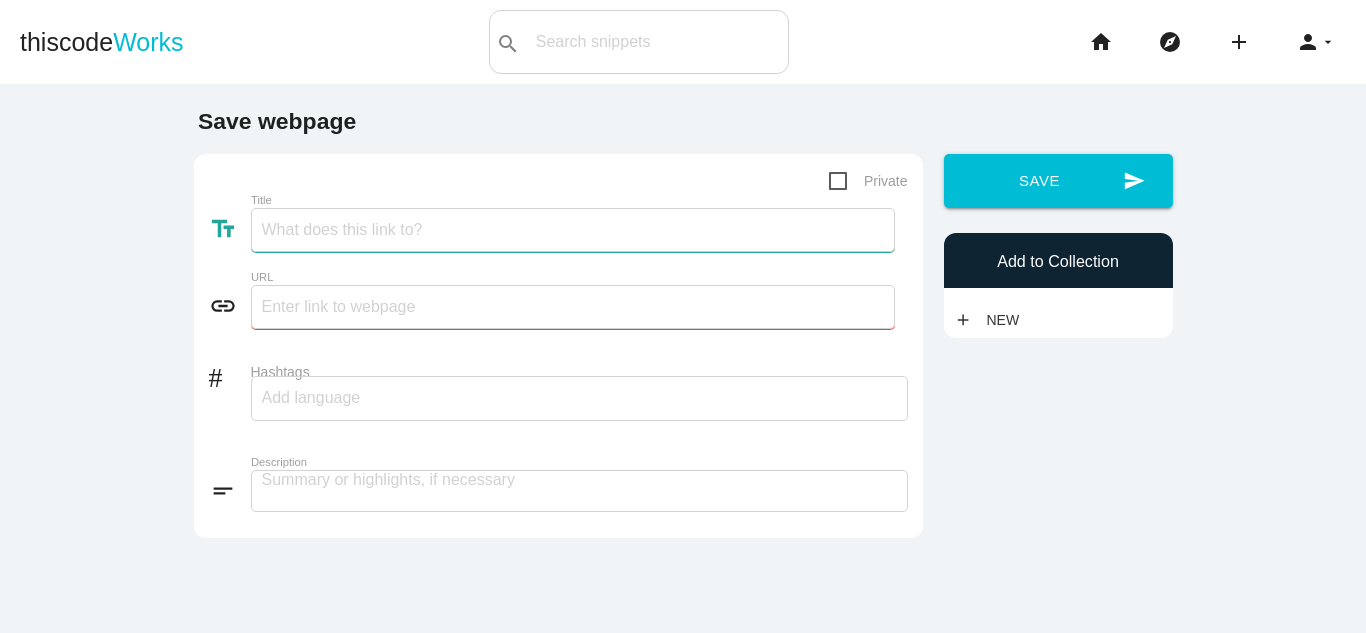 paste on "Launch High-Performance dApps with Our Solana Blockchain Development Company" 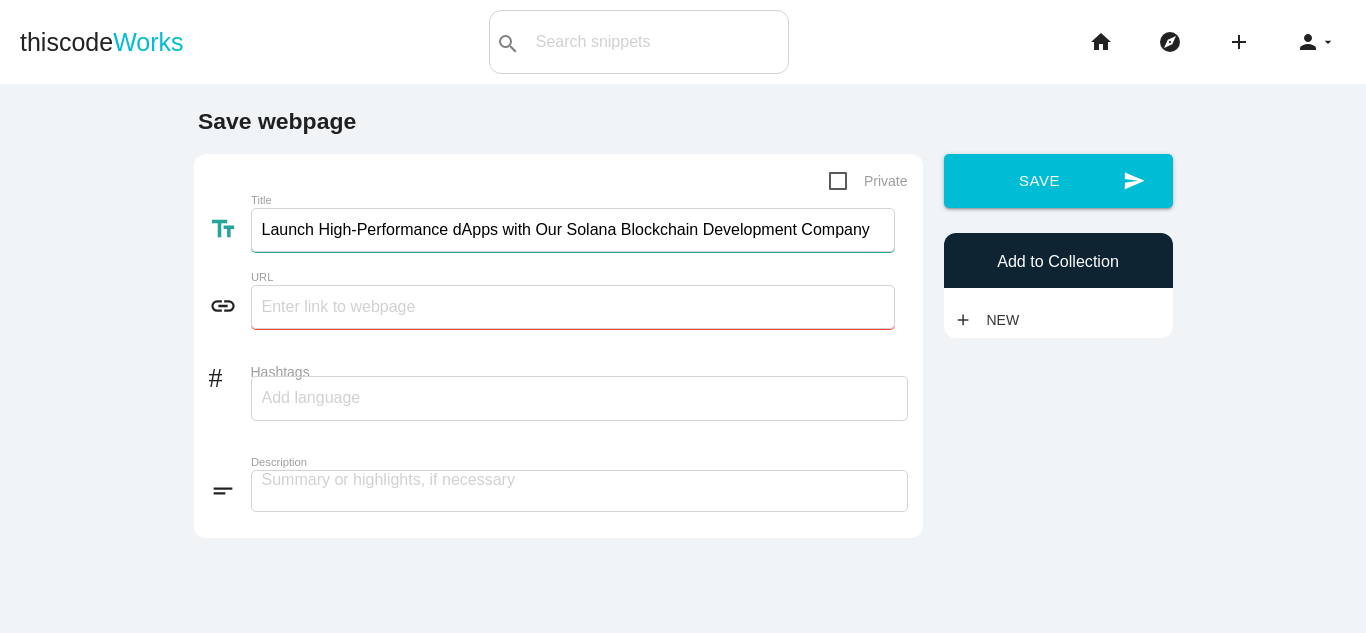 type on "Launch High-Performance dApps with Our Solana Blockchain Development Company" 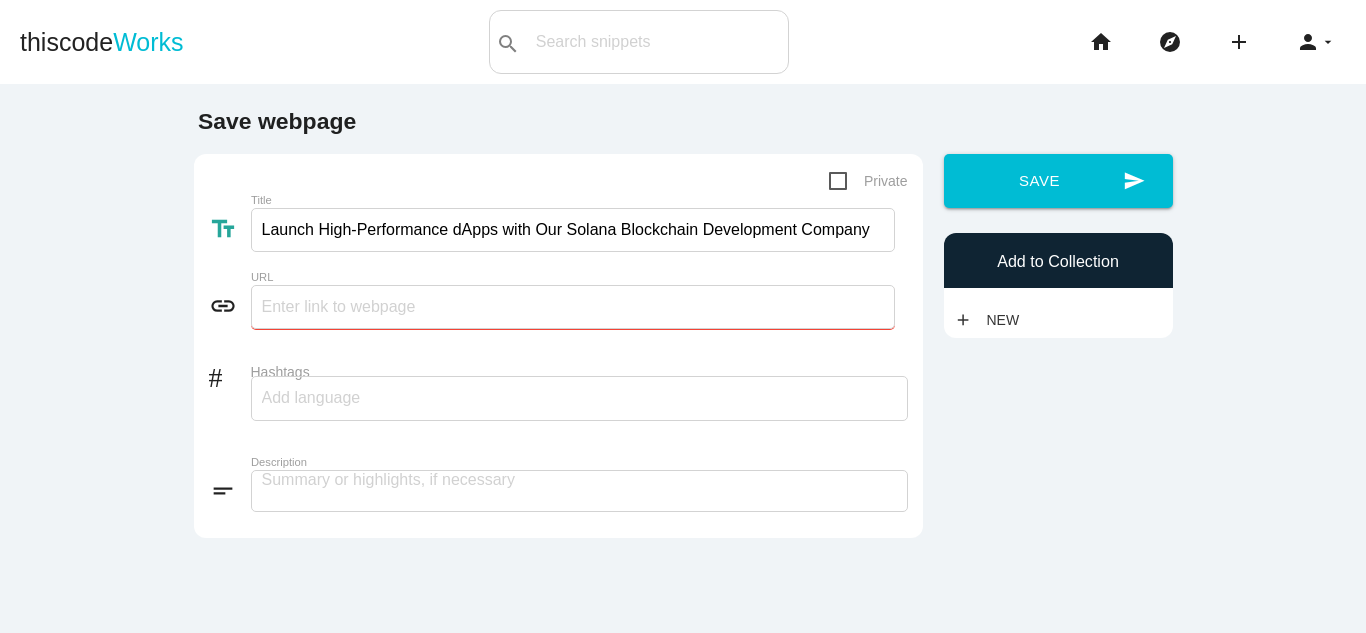 click on "Private
text_fields
Title
Launch High-Performance dApps with Our Solana Blockchain Development Company
link
URL
#
Hashtags
short_text
Description" at bounding box center (558, 346) 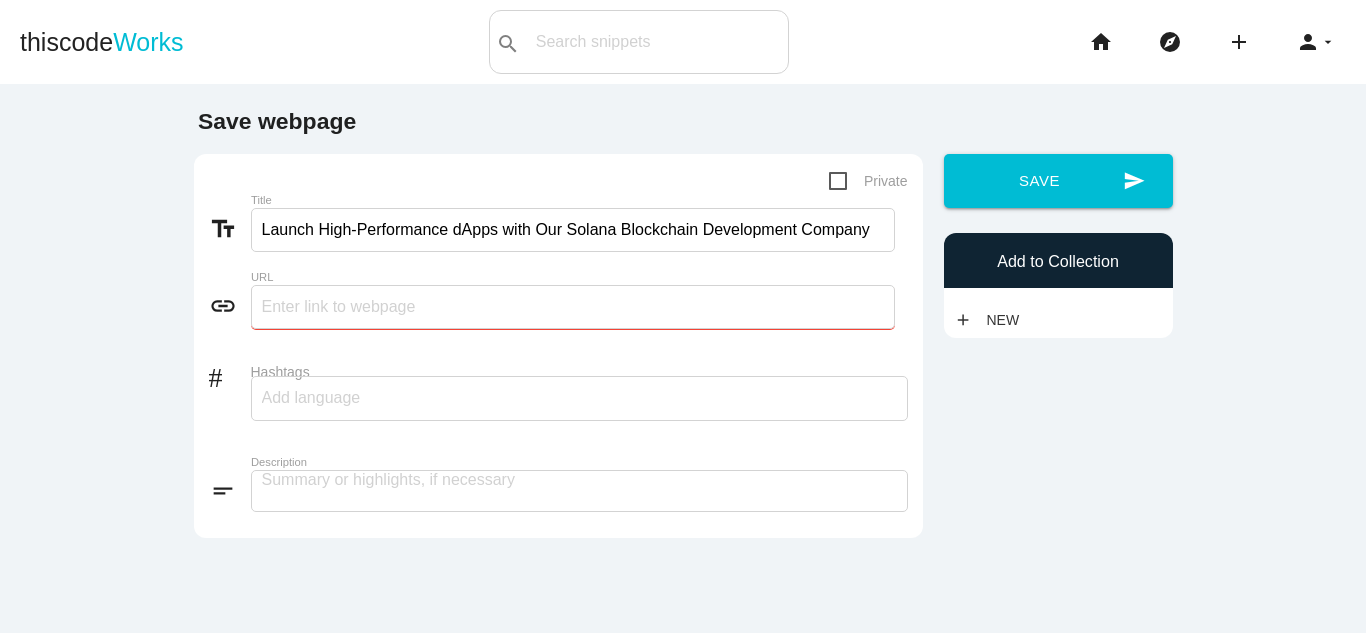 click at bounding box center [573, 307] 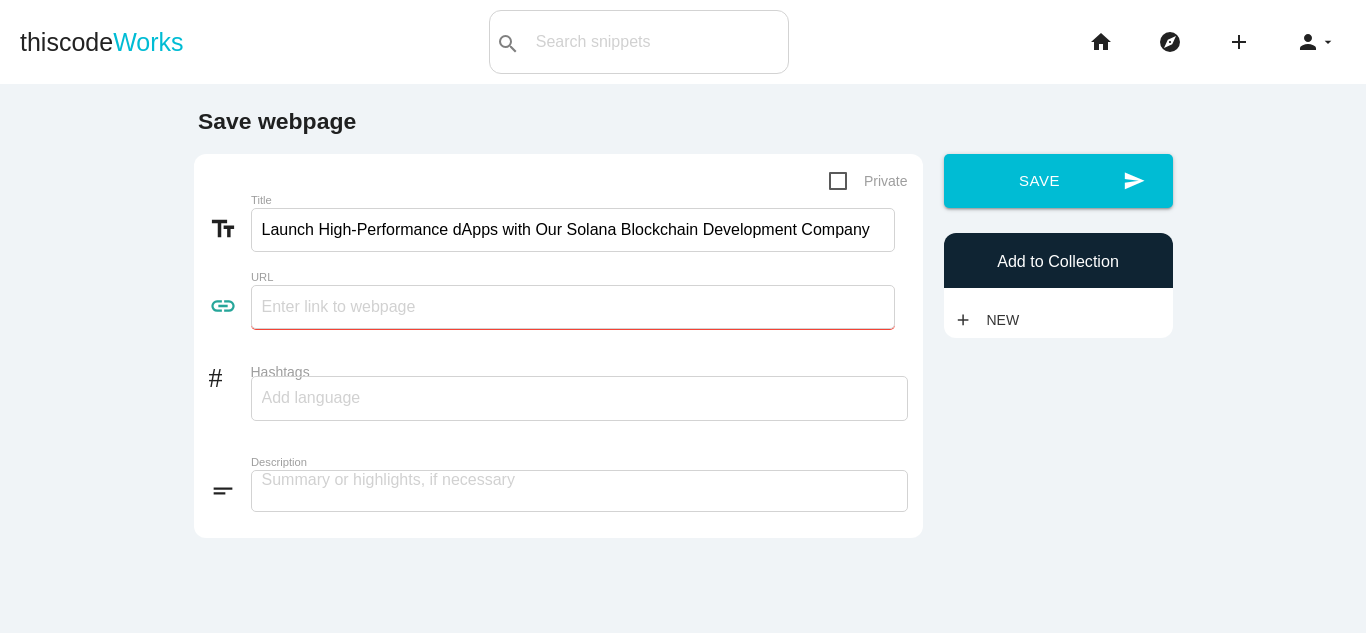 type on "https://www.antiersolutions.com/solana-blockchain-development-services/" 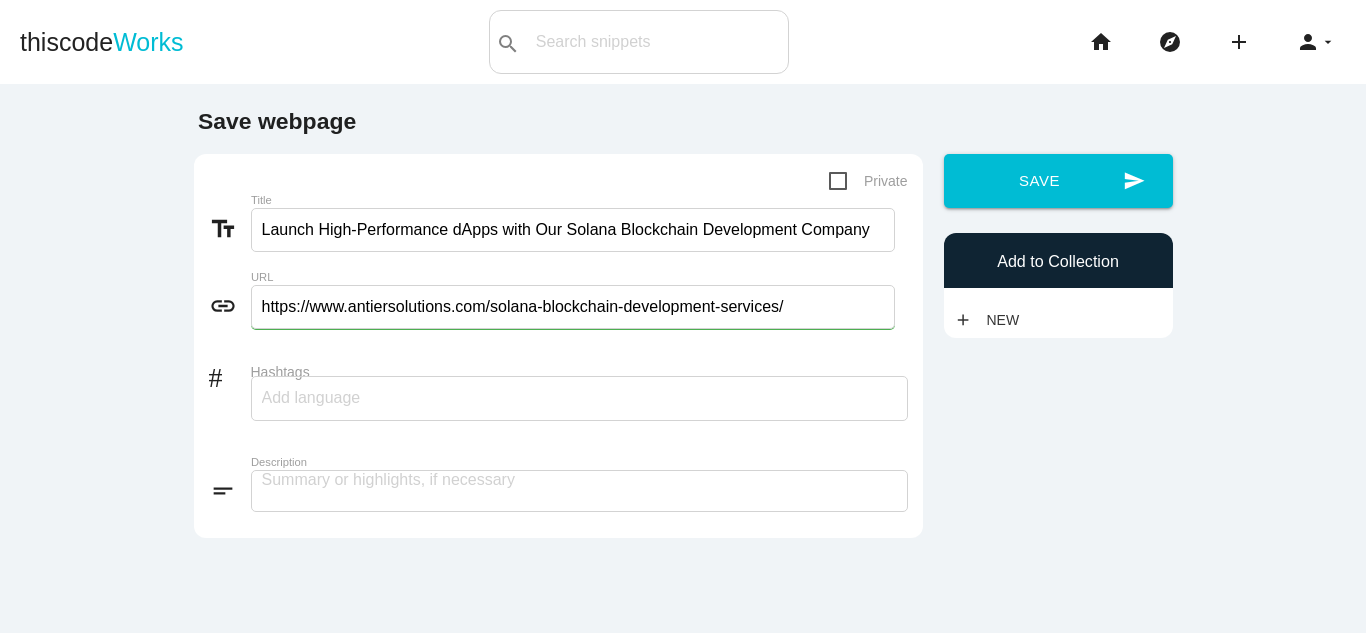 click at bounding box center [579, 398] 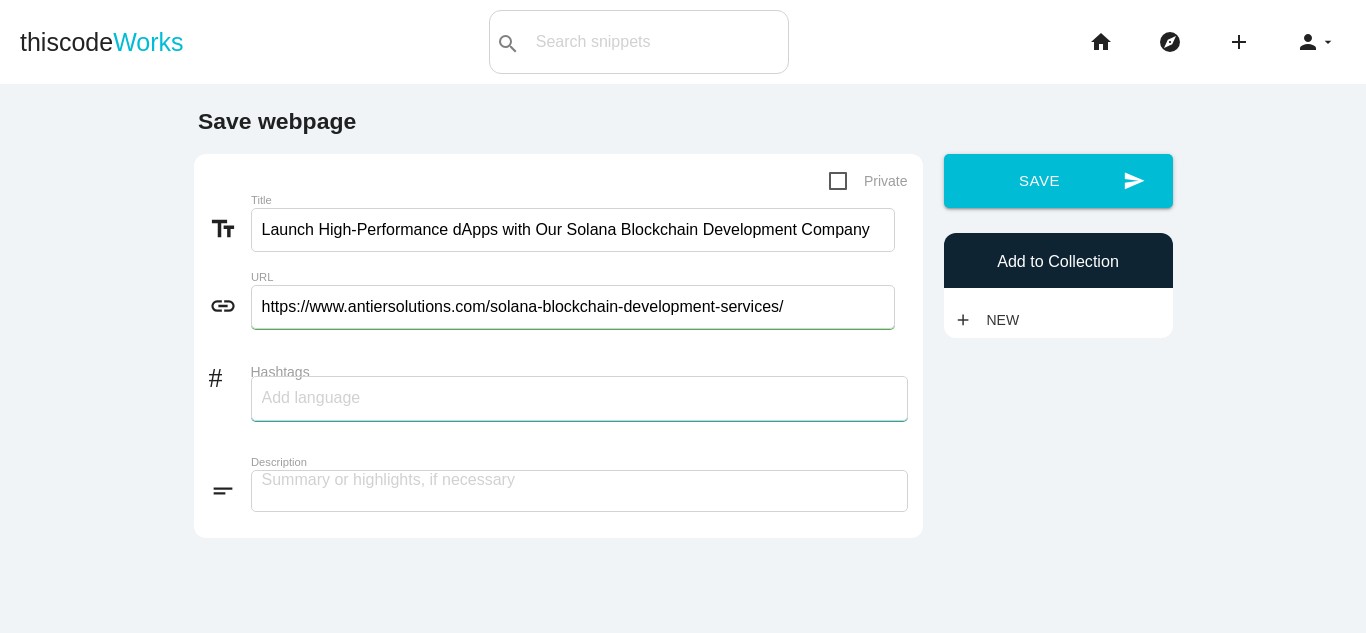 click on "Hashtags" at bounding box center [322, 398] 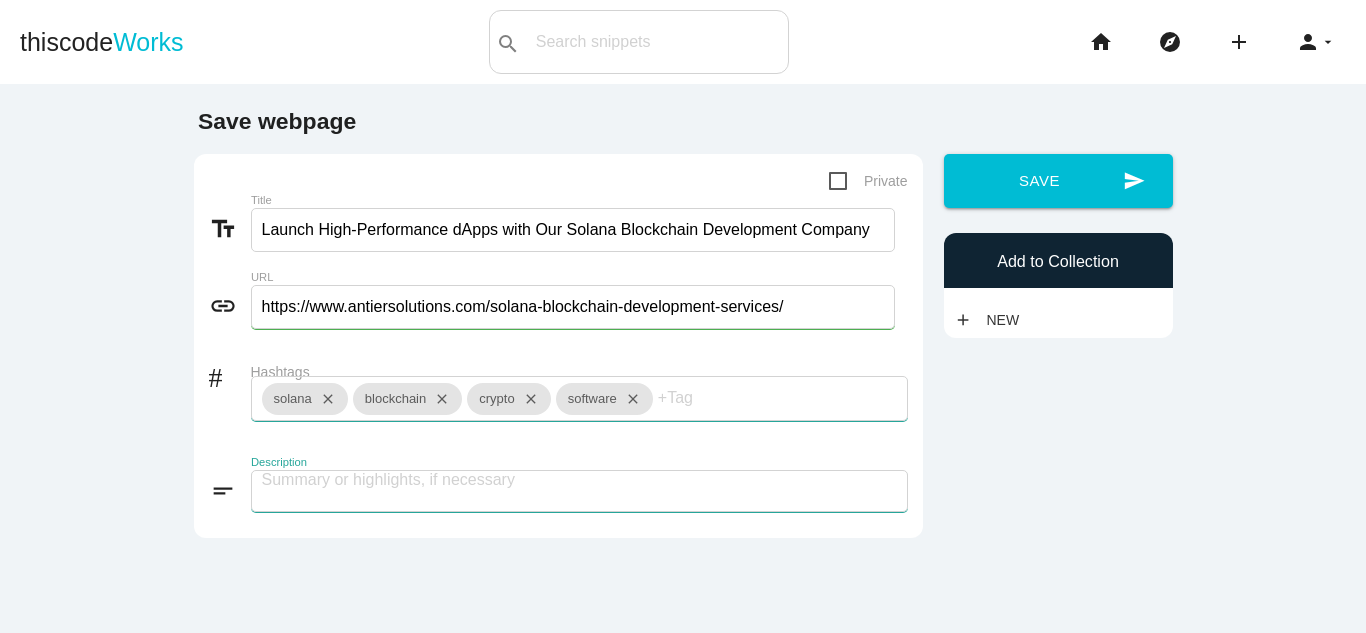 click at bounding box center (579, 491) 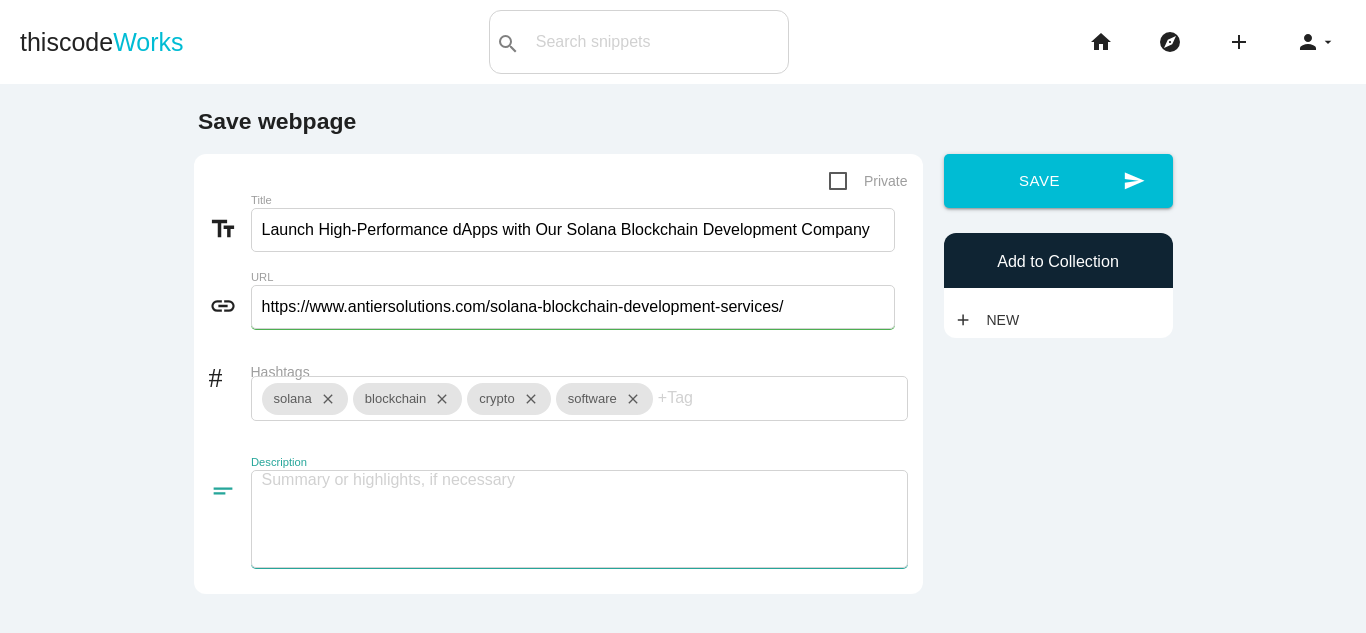 paste on "Antier is a leading Solana blockchain development company helping businesses leverage high-speed, low-cost blockchain infrastructure. We create powerful dApps, DeFi platforms, and token solutions on Solana to support your journey into scalable and future-ready Web3 products" 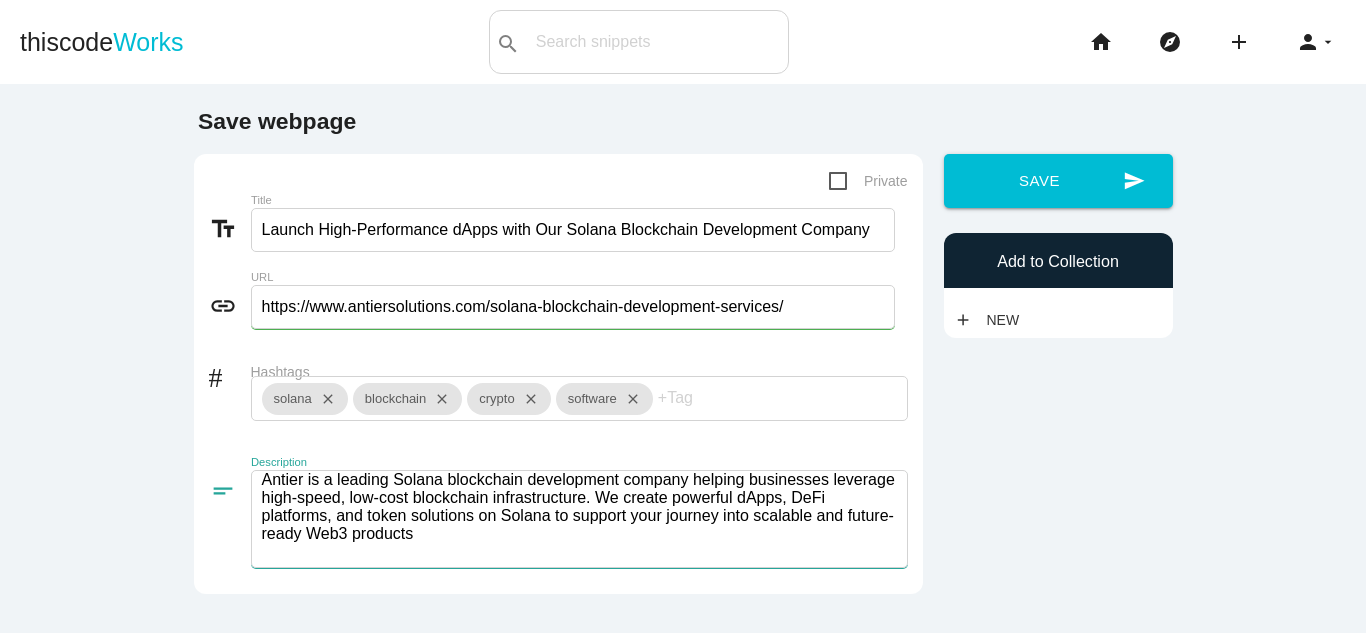 scroll, scrollTop: 2, scrollLeft: 0, axis: vertical 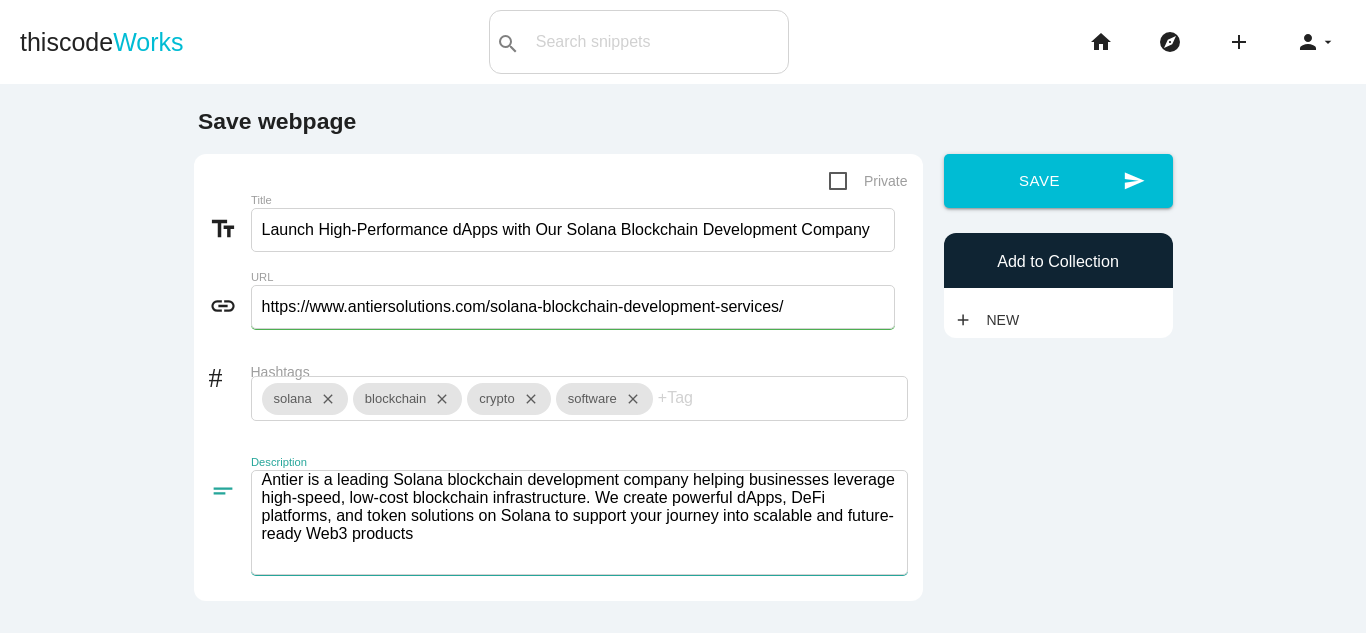 type on "Antier is a leading Solana blockchain development company helping businesses leverage high-speed, low-cost blockchain infrastructure. We create powerful dApps, DeFi platforms, and token solutions on Solana to support your journey into scalable and future-ready Web3 products" 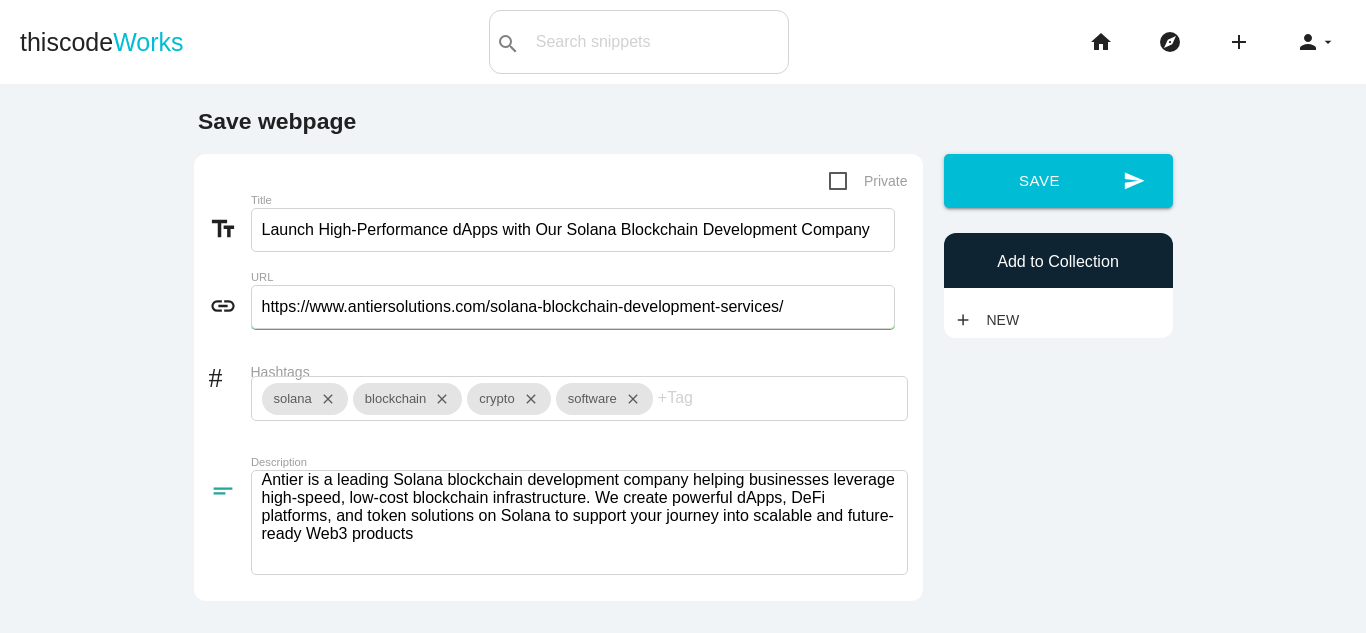 click on "Save webpage
Private
text_fields
Title
Launch High-Performance dApps with Our Solana Blockchain Development Company
link
URL
https://www.antiersolutions.com/solana-blockchain-development-services/
#
Hashtags
solana close blockchain close crypto close software close
add" at bounding box center (683, 400) 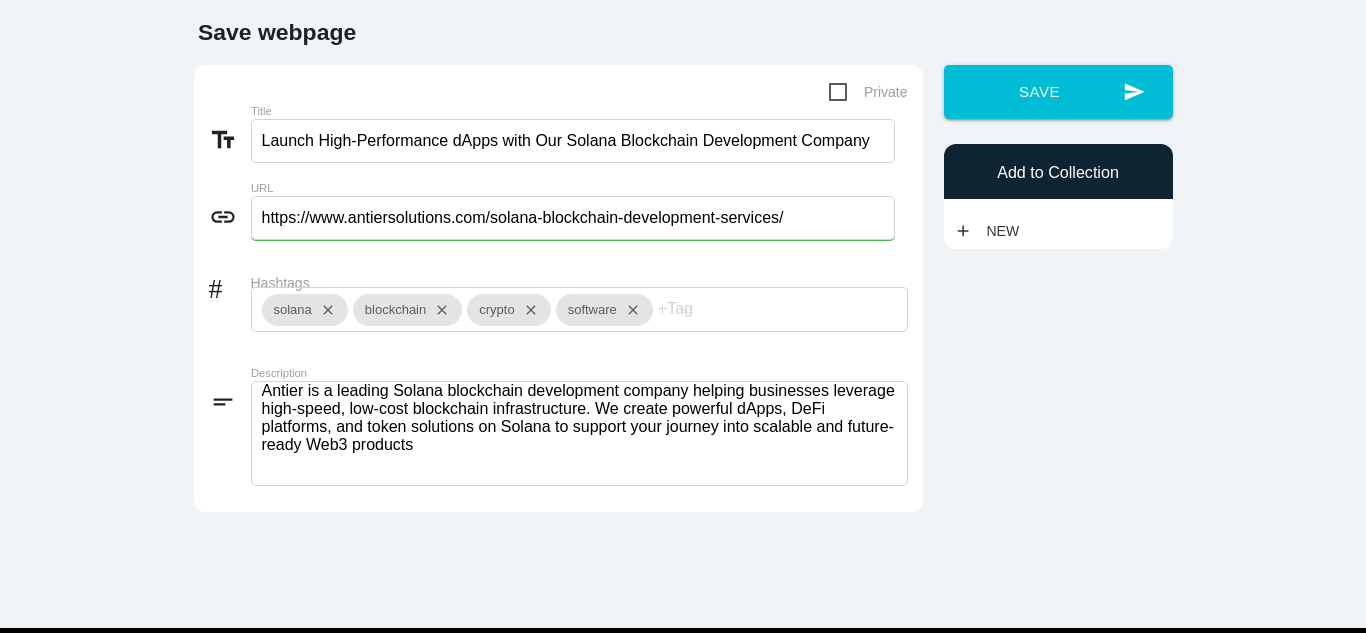 scroll, scrollTop: 0, scrollLeft: 0, axis: both 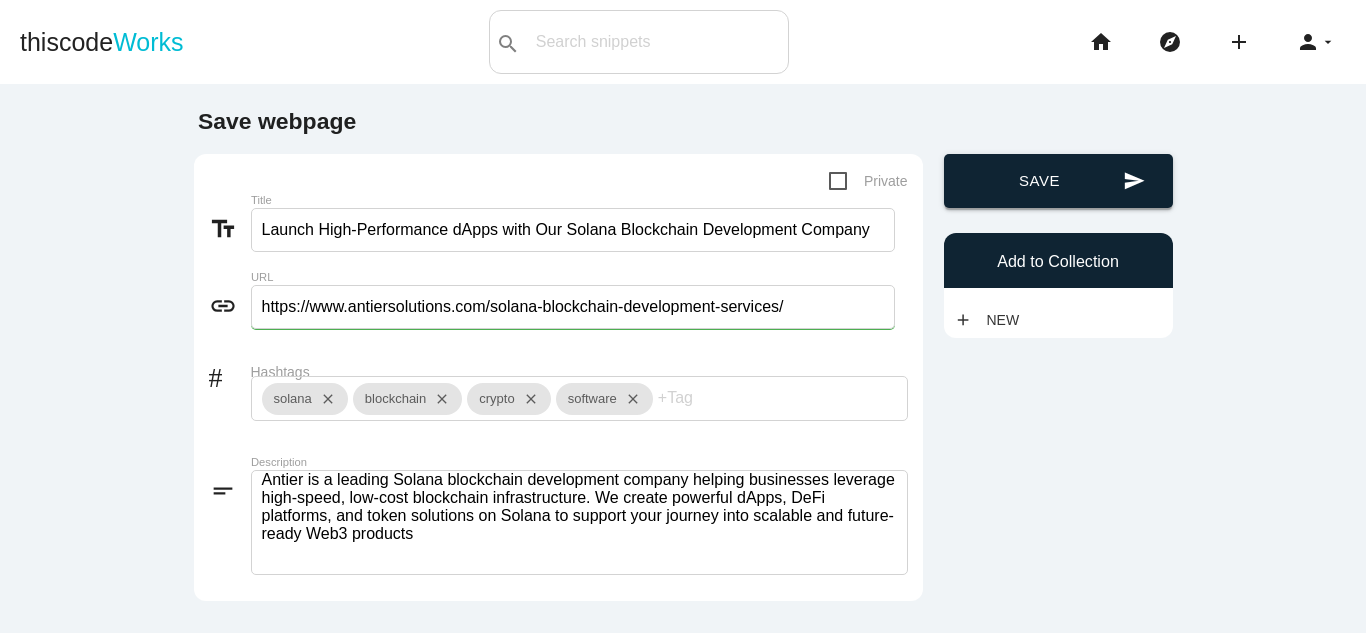 click on "send Save" at bounding box center (1058, 181) 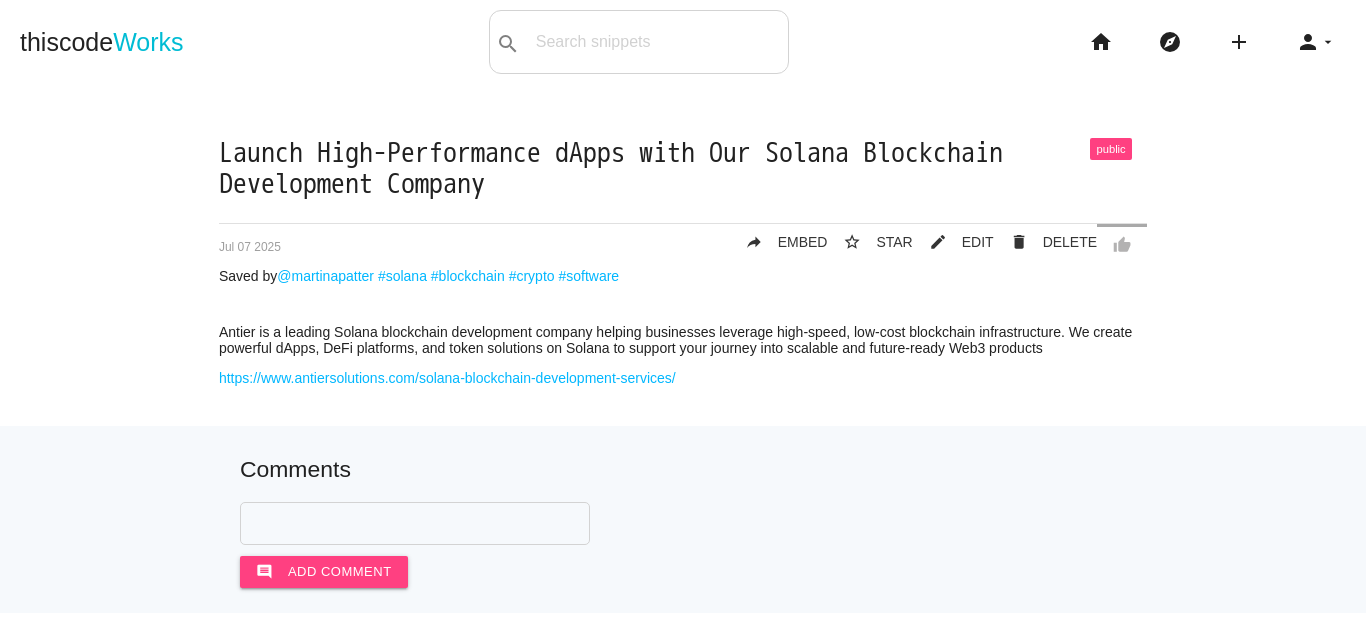 scroll, scrollTop: 0, scrollLeft: 0, axis: both 